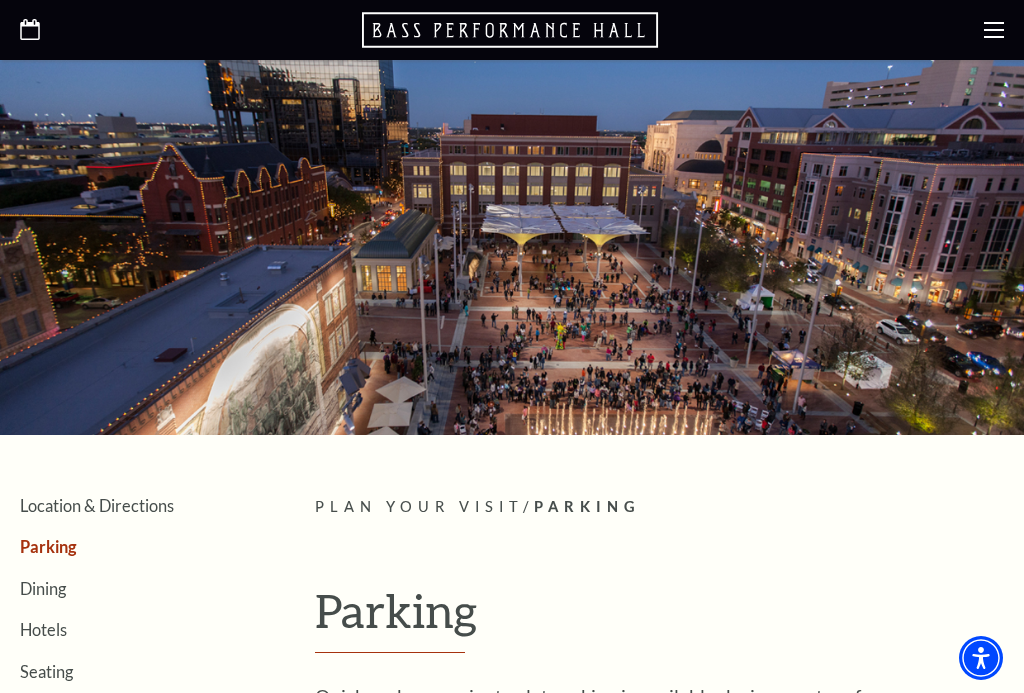 scroll, scrollTop: 0, scrollLeft: 0, axis: both 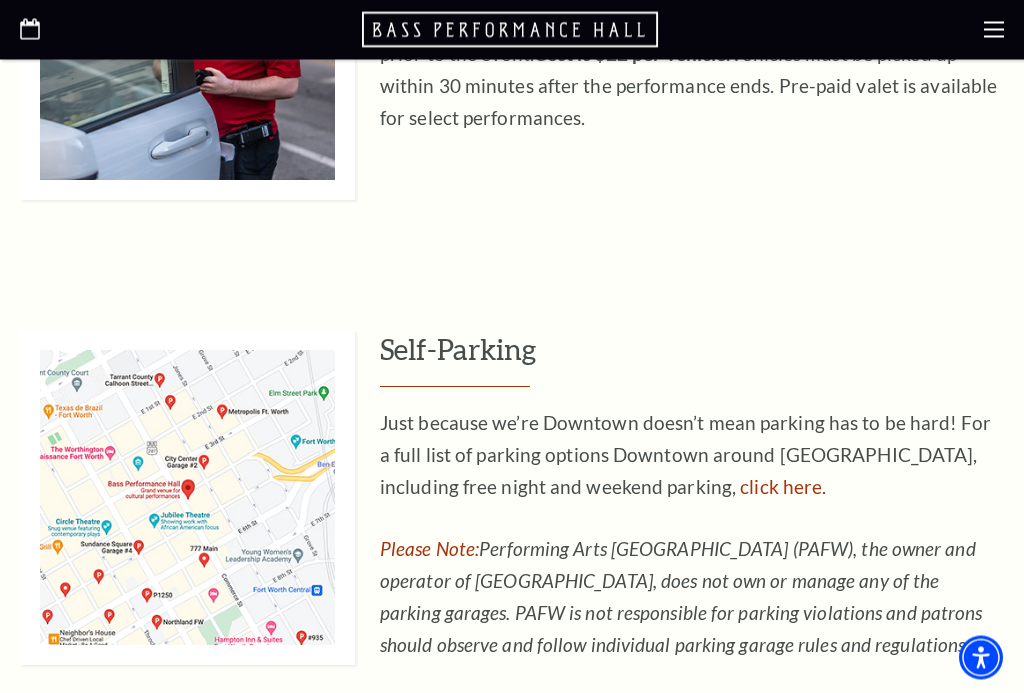 click on "Valet Parking
Let us do the parking for you! Valet stands are located on Calhoun Street and Commerce Street between 4th and 5th Streets. Valet Service opens 90 minutes prior to the event.  Cost is $22 per vehicle.   Vehicles must be picked up within 30 minutes after the performance ends. Pre-paid valet is available for select performances.
Self-Parking
Just because we’re Downtown doesn’t mean parking has to be hard! For a full list of parking options Downtown around Sundance Square, including free night and weekend parking,   click here .
Please Note:
Accessible Parking
nd" at bounding box center (512, 504) 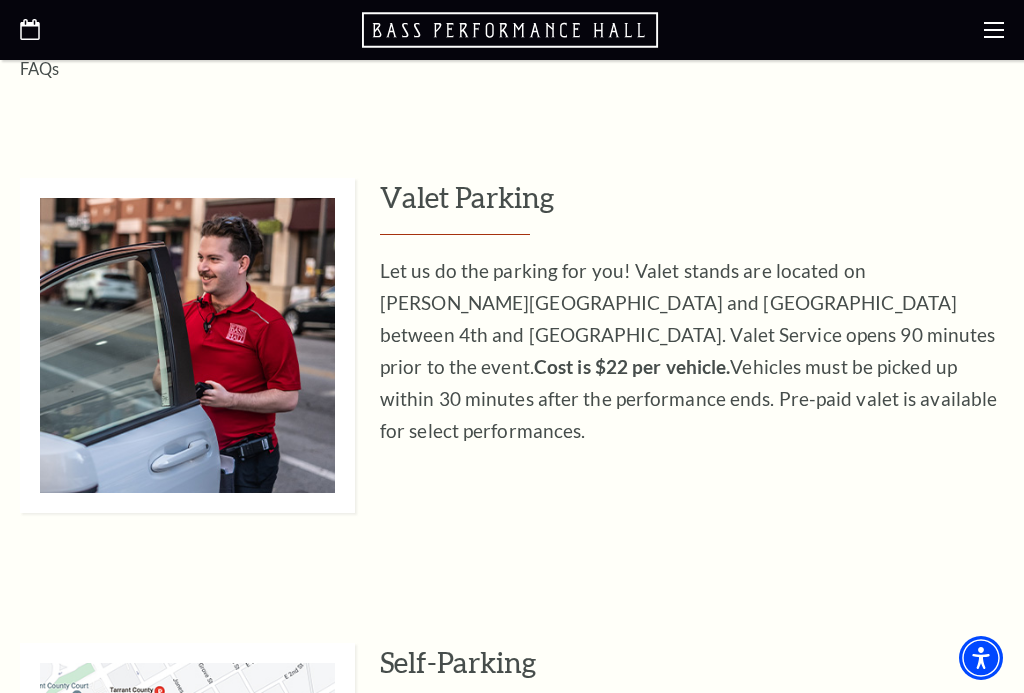 scroll, scrollTop: 763, scrollLeft: 0, axis: vertical 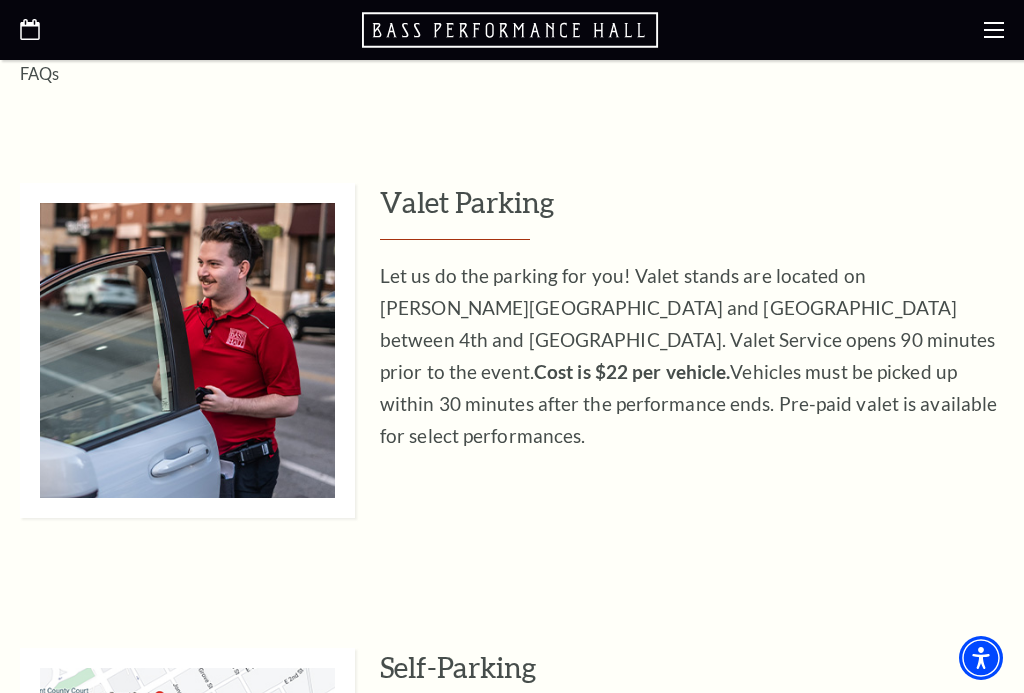 click on "Valet Parking" at bounding box center (692, 211) 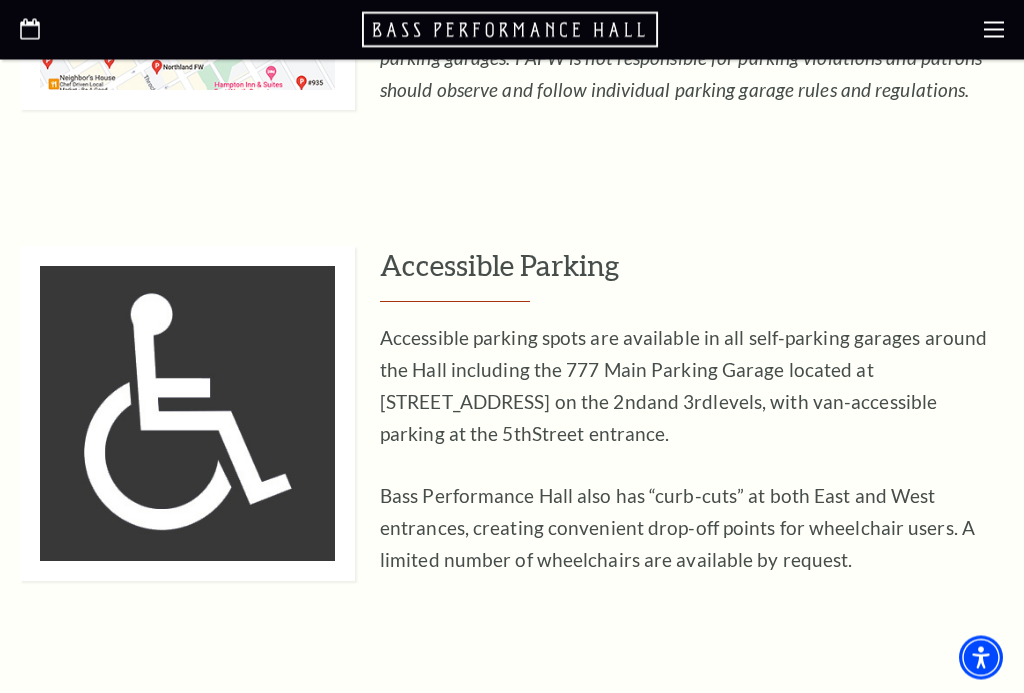 scroll, scrollTop: 1636, scrollLeft: 0, axis: vertical 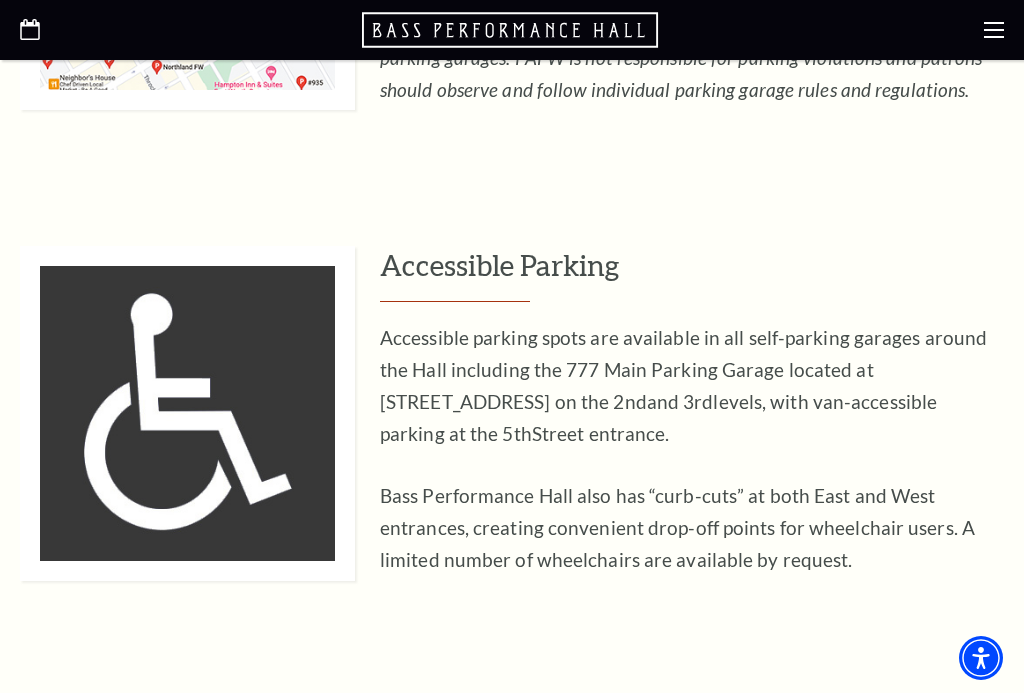 click on "Bass Performance Hall also has “curb-cuts” at both East and West entrances, creating convenient drop-off points for wheelchair users. A limited number of wheelchairs are available by request." at bounding box center [692, 528] 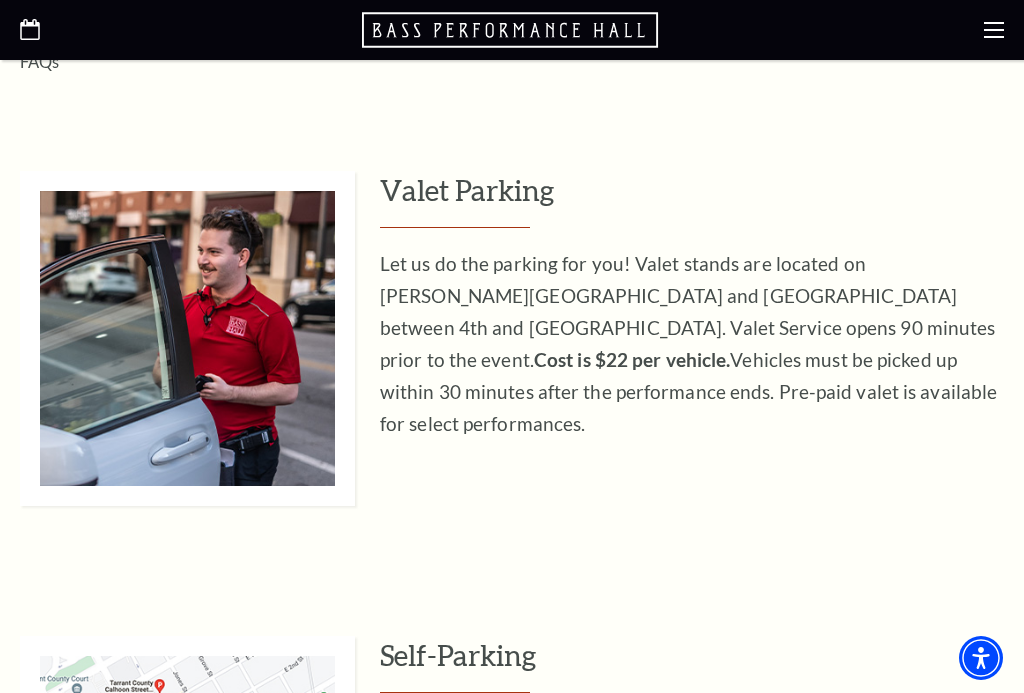 scroll, scrollTop: 771, scrollLeft: 0, axis: vertical 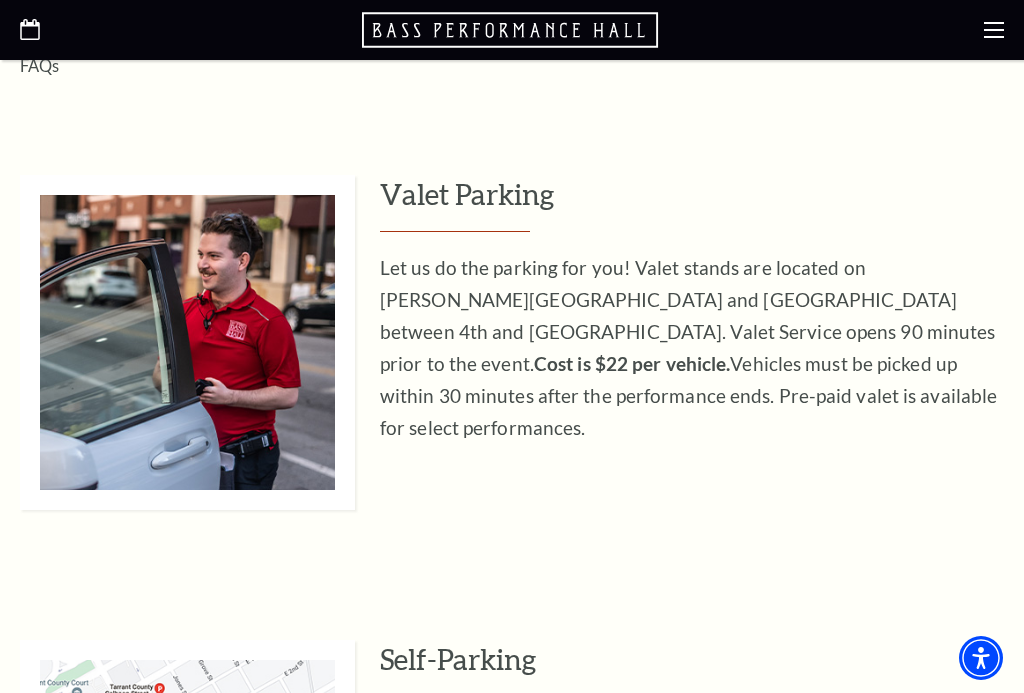 click on "Valet Parking" at bounding box center (692, 203) 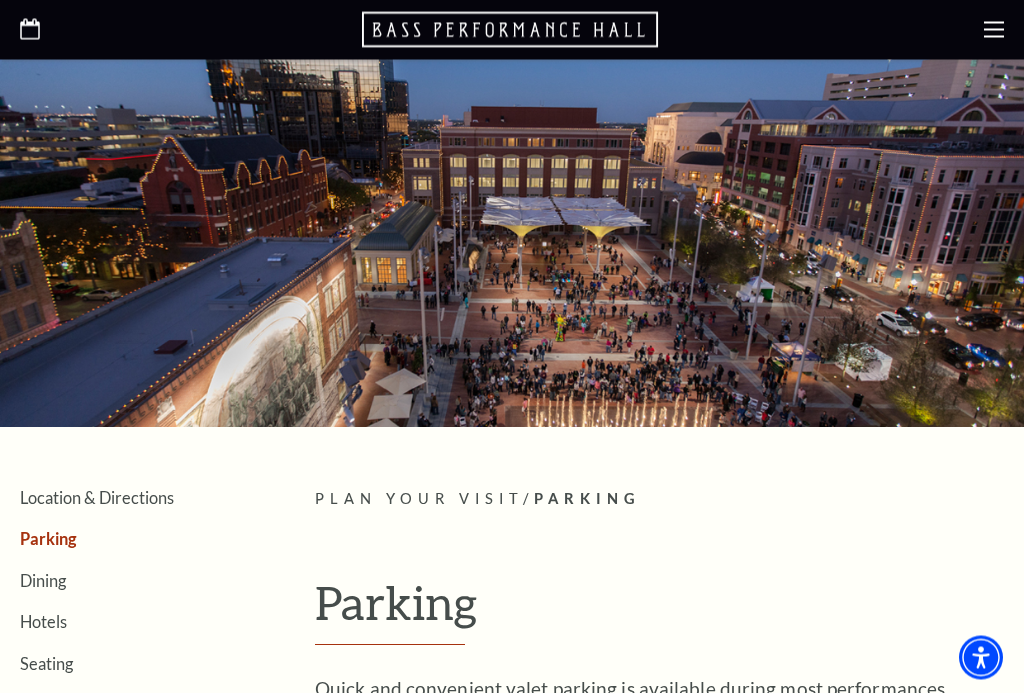 scroll, scrollTop: 0, scrollLeft: 0, axis: both 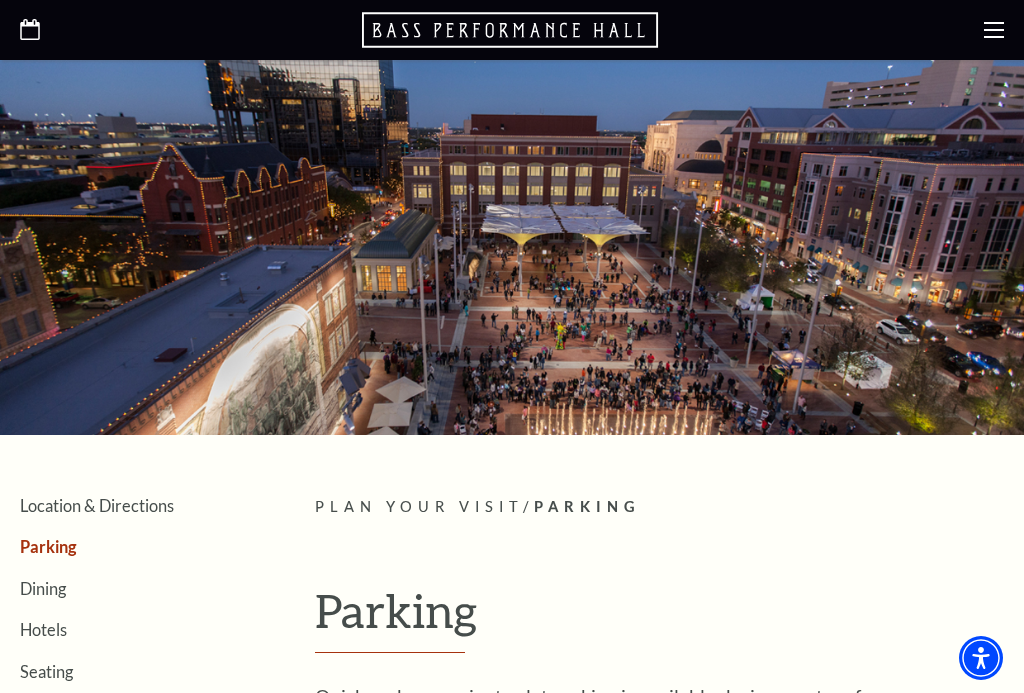 click at bounding box center [512, 30] 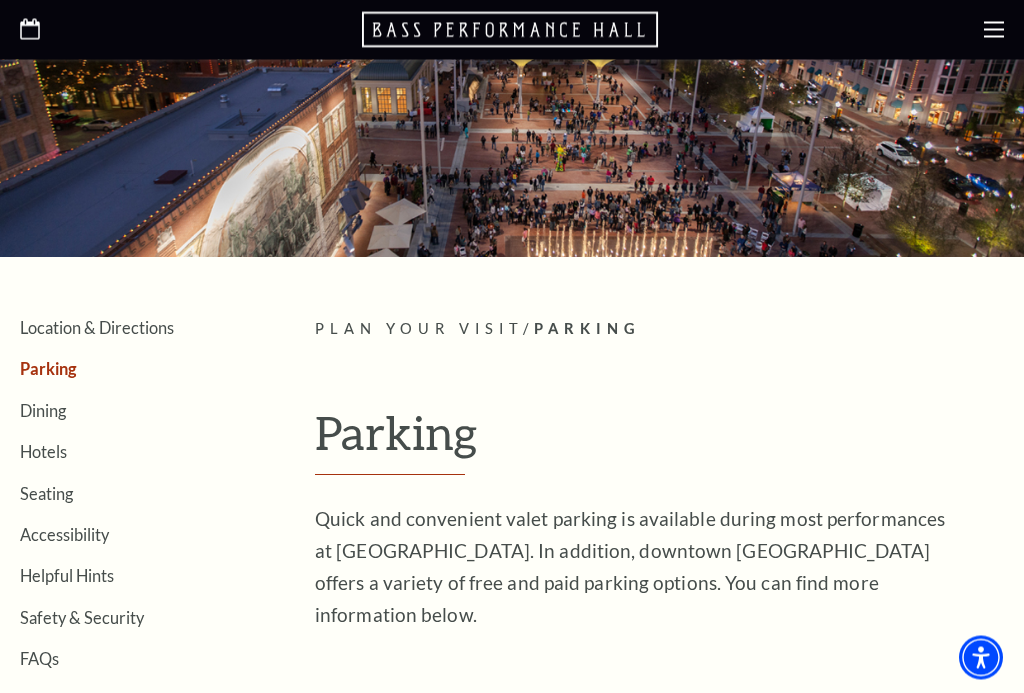 scroll, scrollTop: 179, scrollLeft: 0, axis: vertical 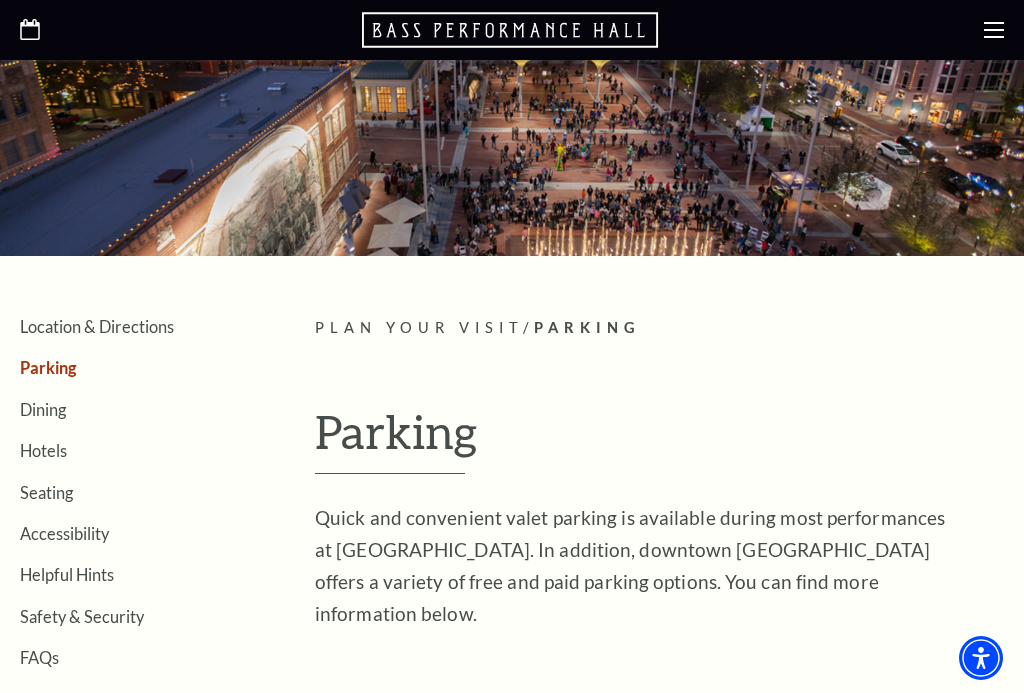 click on "FAQs" at bounding box center [39, 657] 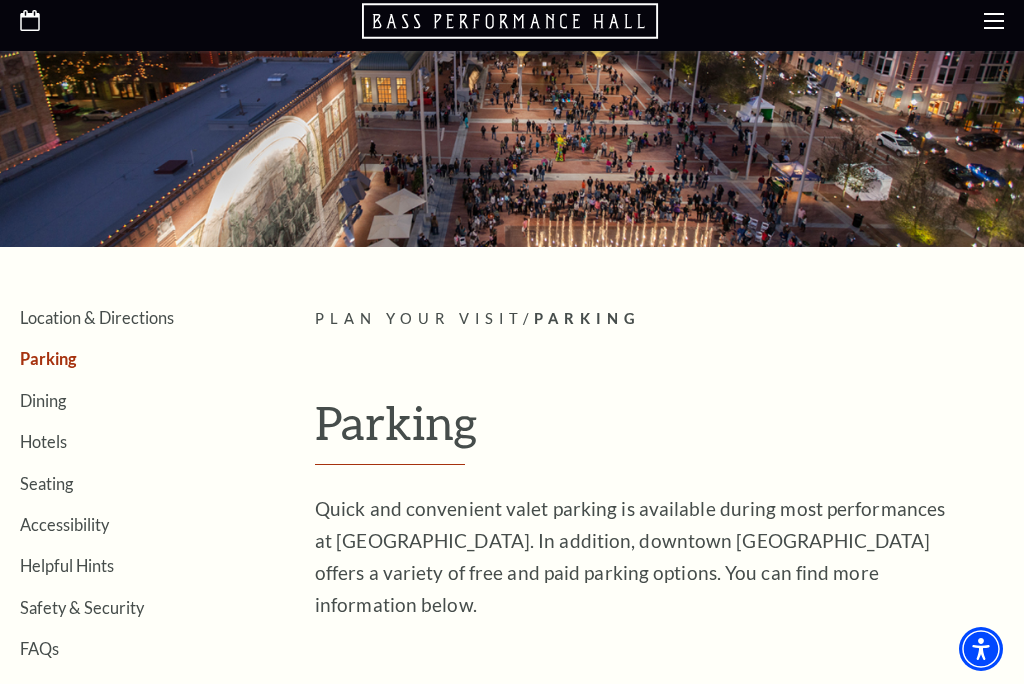 click on "FAQs" at bounding box center (39, 657) 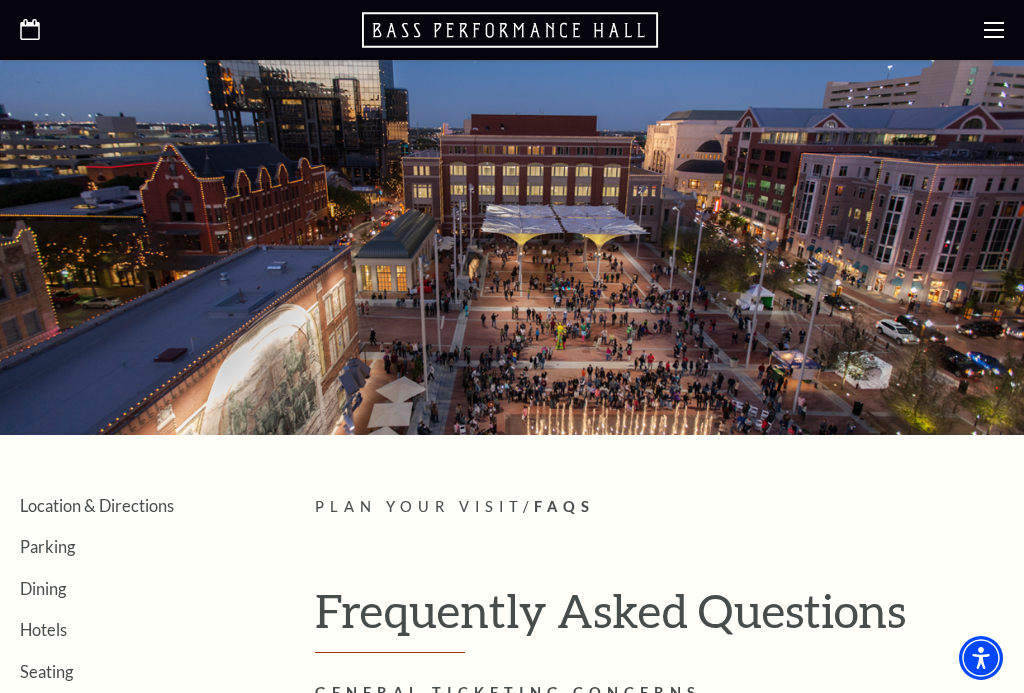 scroll, scrollTop: 0, scrollLeft: 0, axis: both 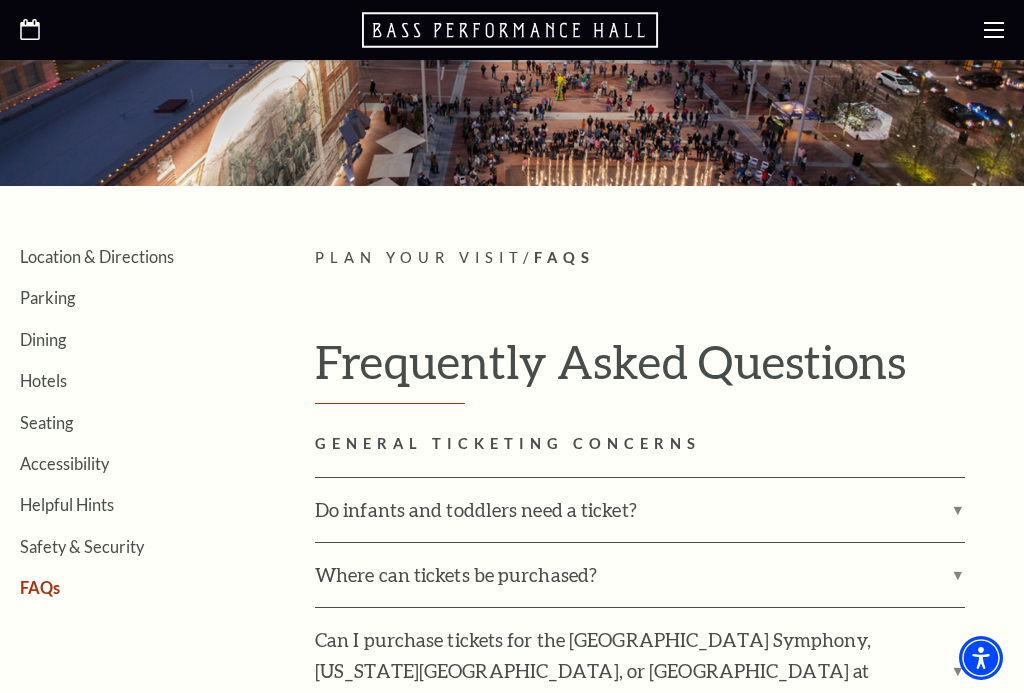 click on "Where can tickets be purchased?" at bounding box center [640, 575] 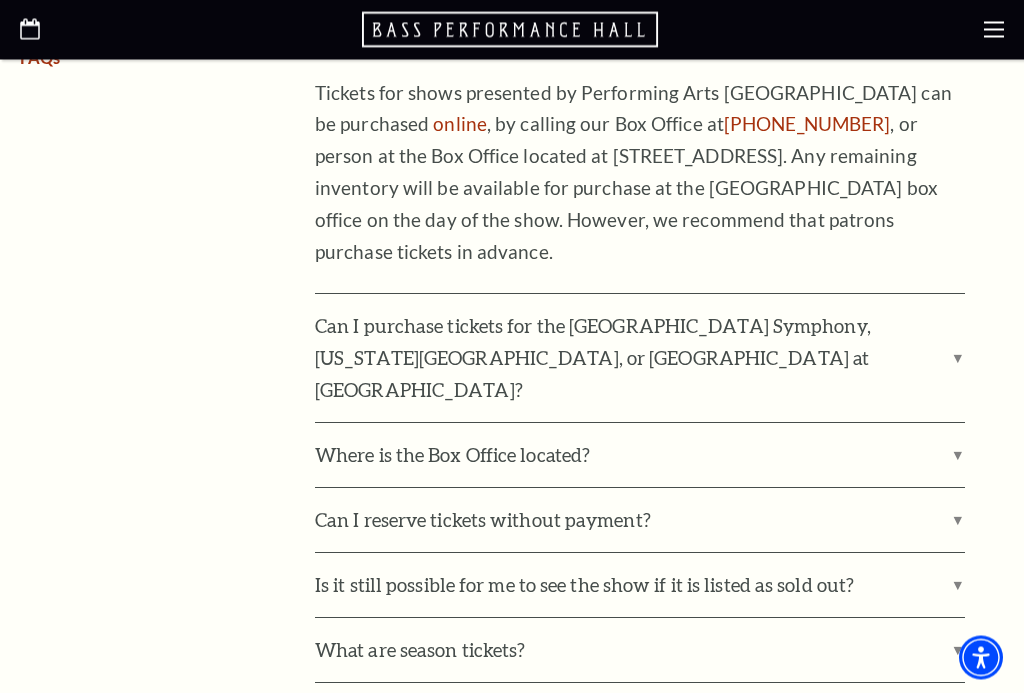 scroll, scrollTop: 775, scrollLeft: 0, axis: vertical 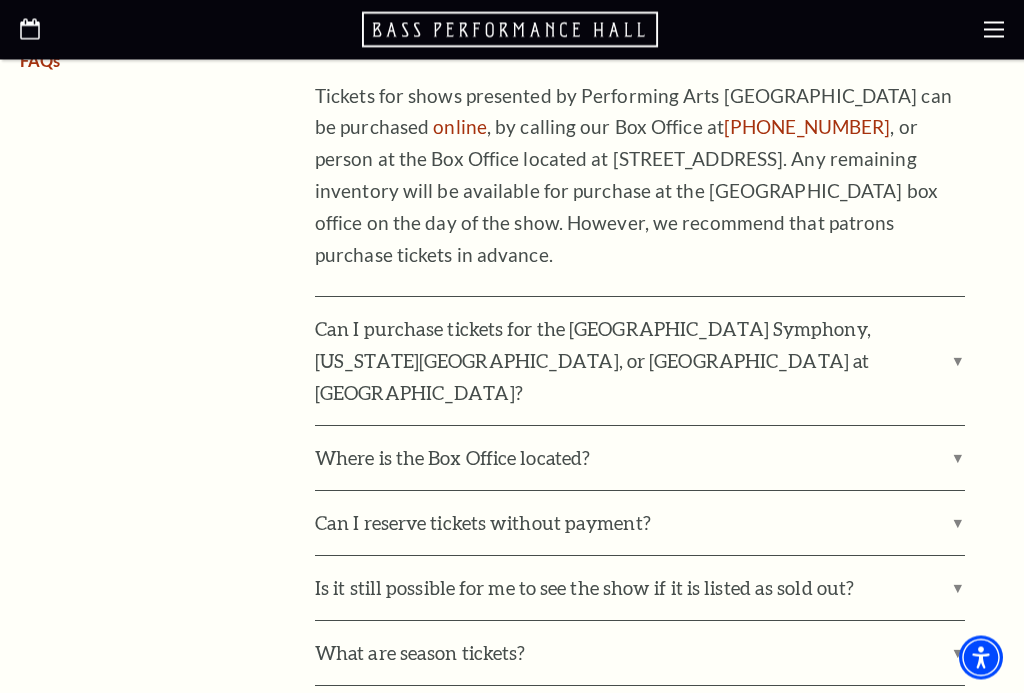 click at bounding box center [512, 30] 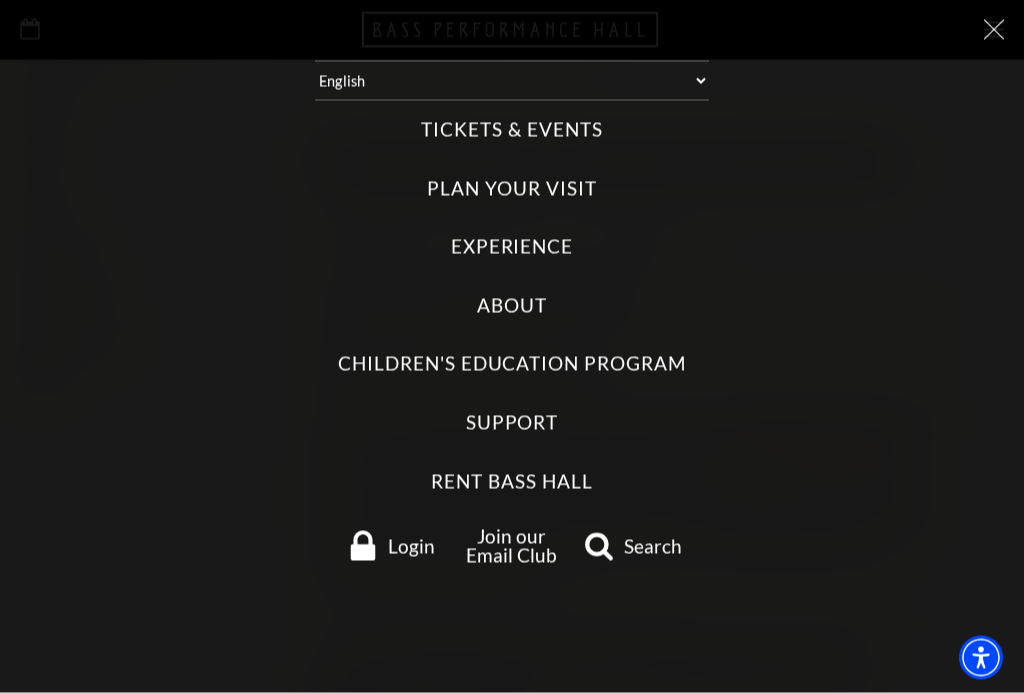 scroll, scrollTop: 451, scrollLeft: 0, axis: vertical 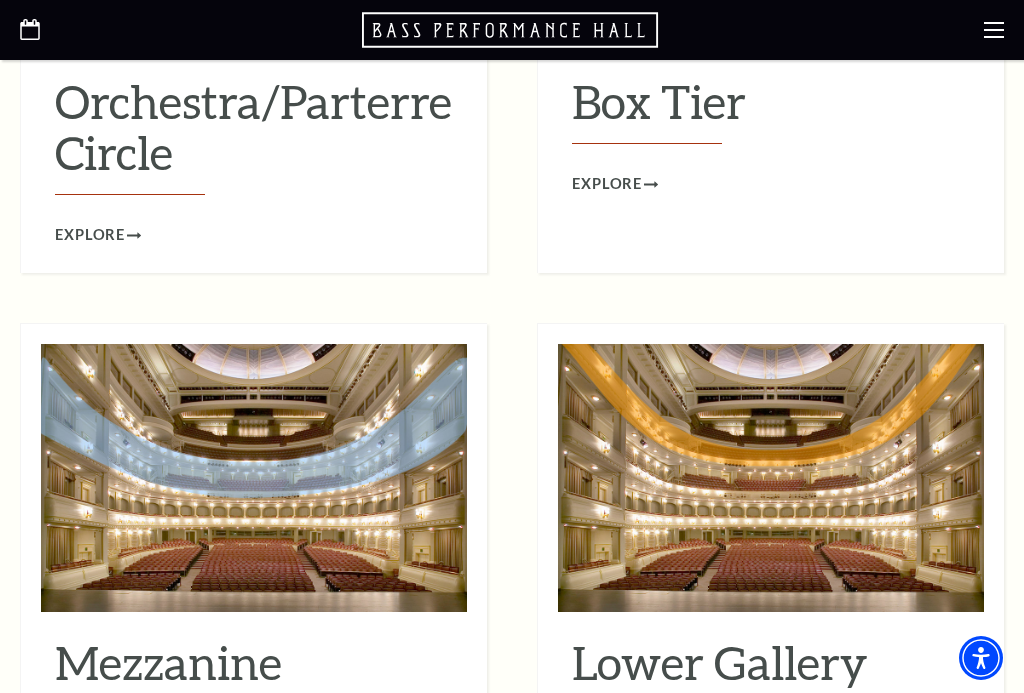 click on "Explore" at bounding box center (98, 745) 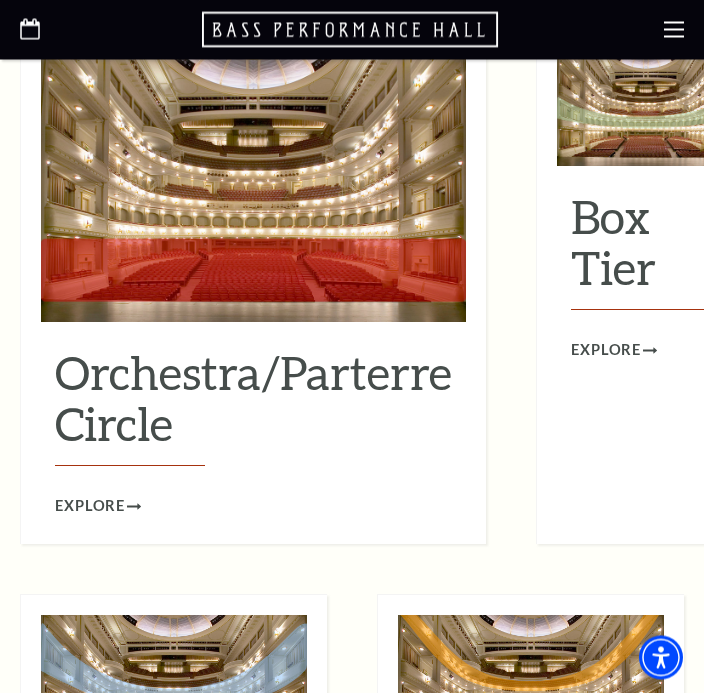 scroll, scrollTop: 1793, scrollLeft: 0, axis: vertical 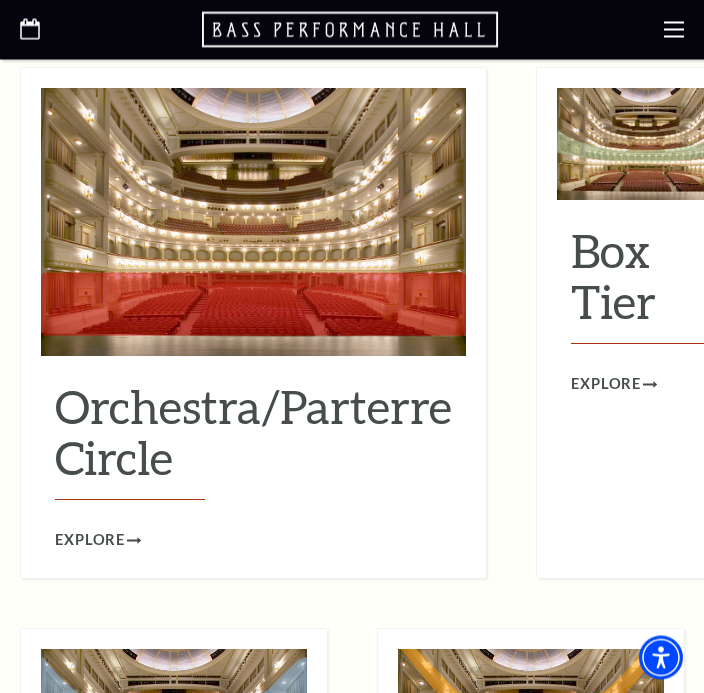 click at bounding box center (253, 223) 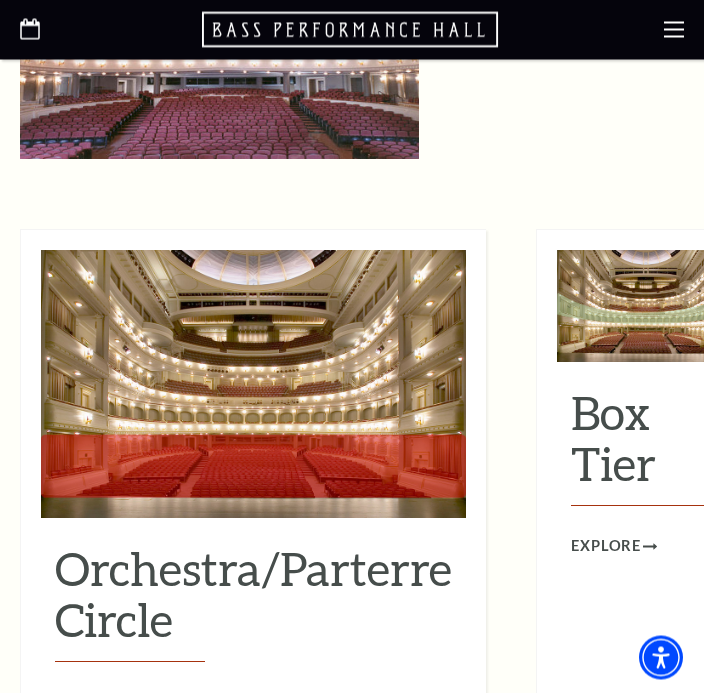 scroll, scrollTop: 1632, scrollLeft: 0, axis: vertical 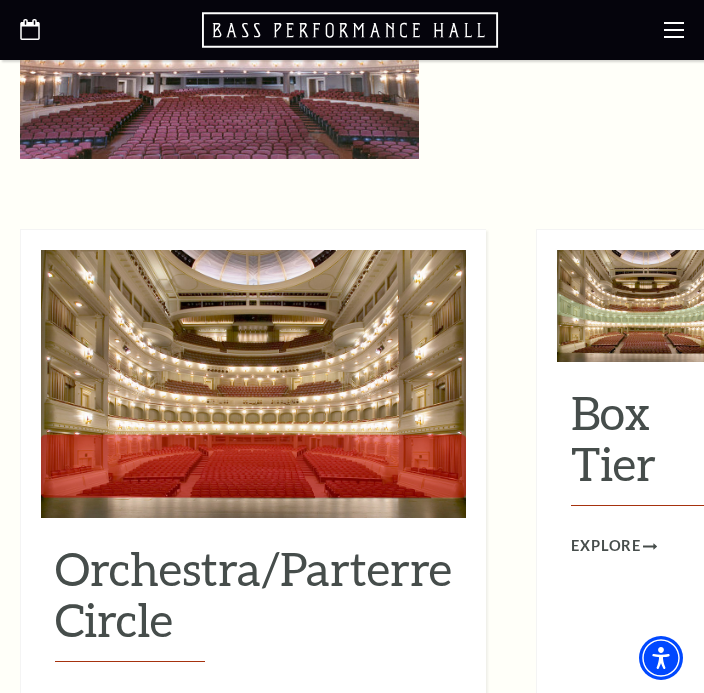 click on "Explore" at bounding box center [98, 702] 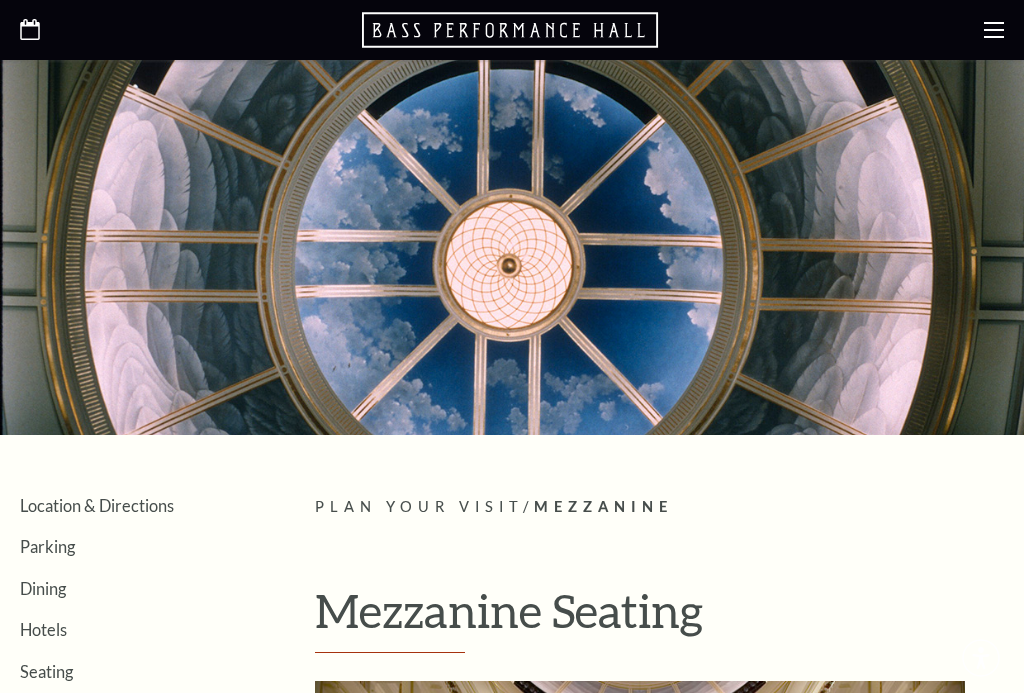 scroll, scrollTop: 0, scrollLeft: 0, axis: both 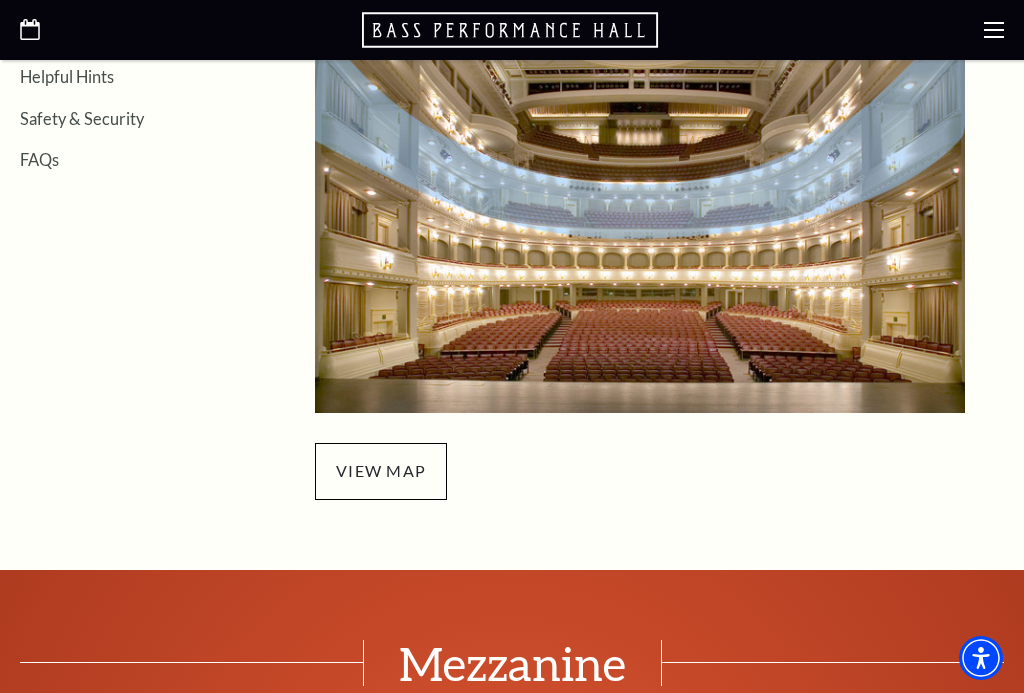click on "view map" at bounding box center [381, 471] 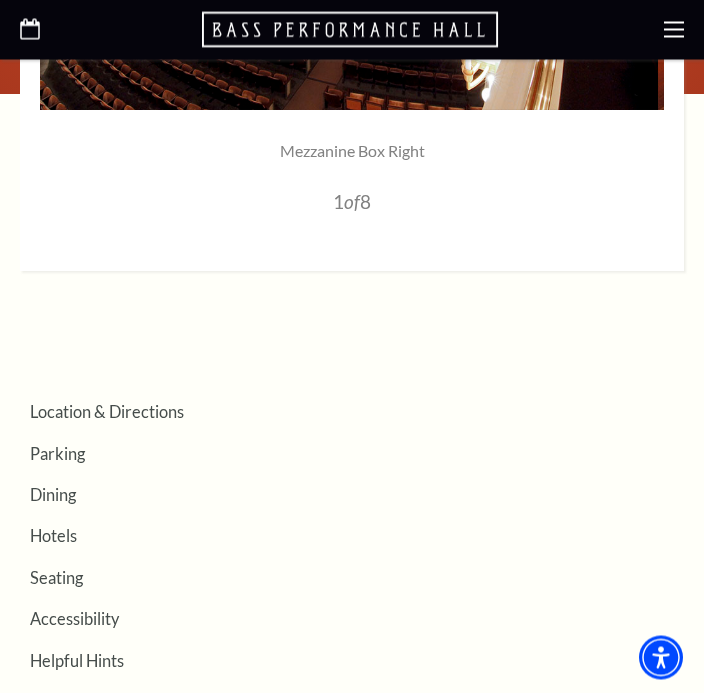 scroll, scrollTop: 1455, scrollLeft: 0, axis: vertical 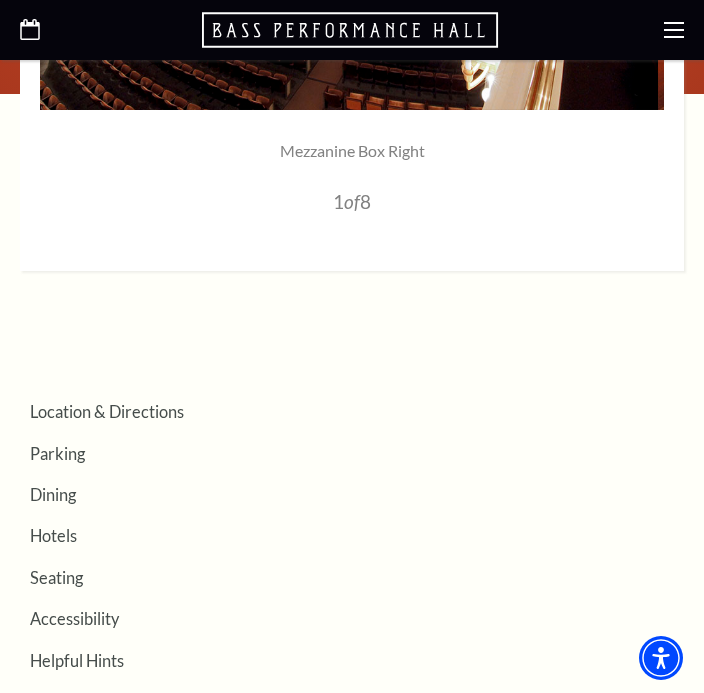 click on "Seating" at bounding box center [352, 576] 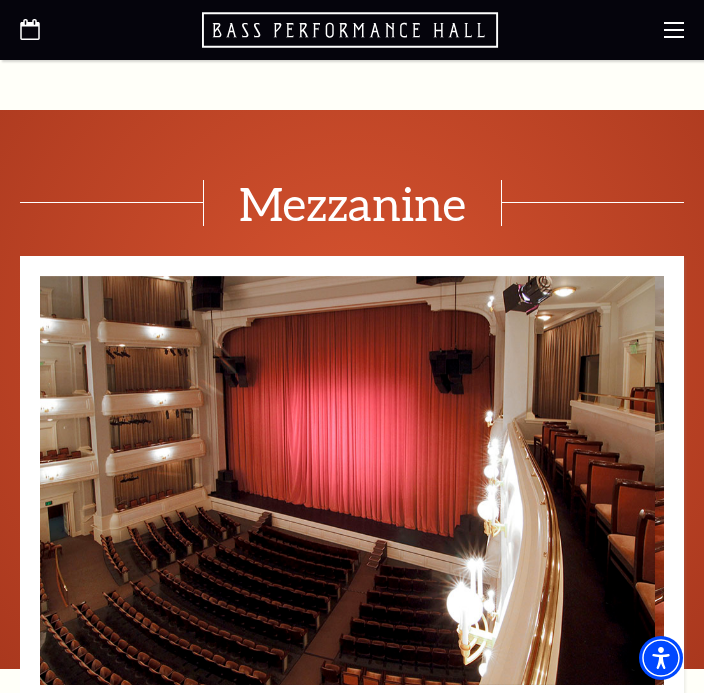 scroll, scrollTop: 879, scrollLeft: 0, axis: vertical 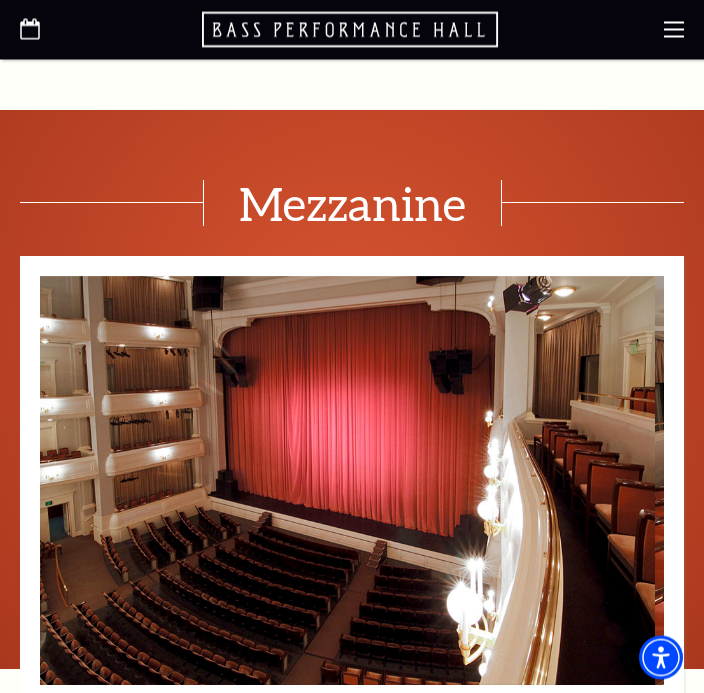click at bounding box center (343, 481) 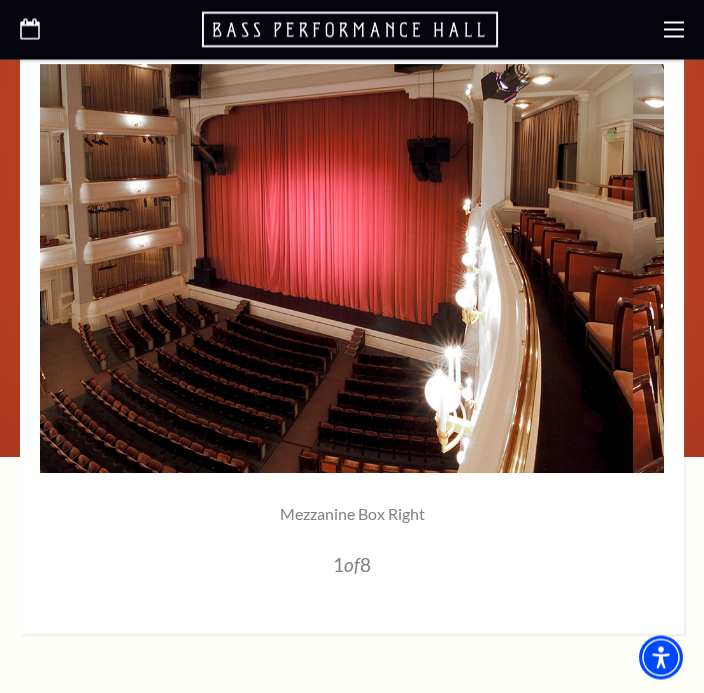 scroll, scrollTop: 1096, scrollLeft: 0, axis: vertical 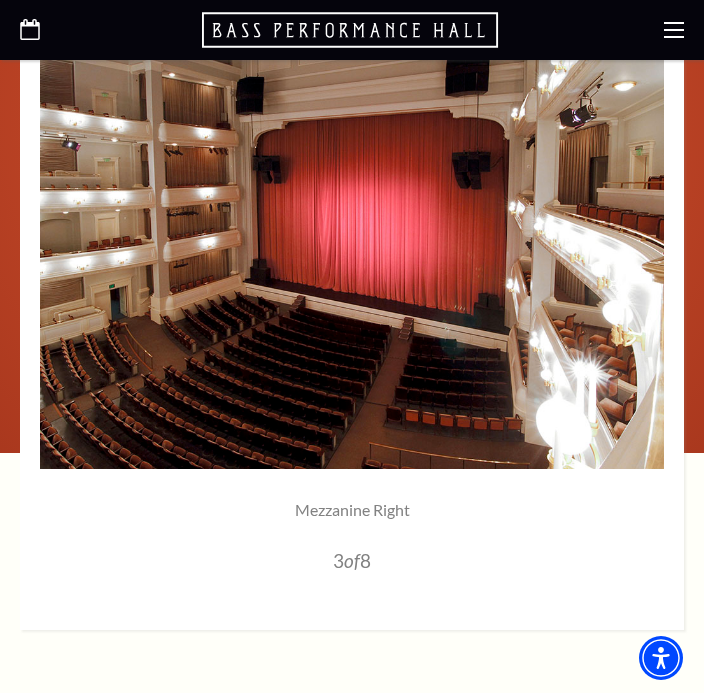 click at bounding box center (352, 264) 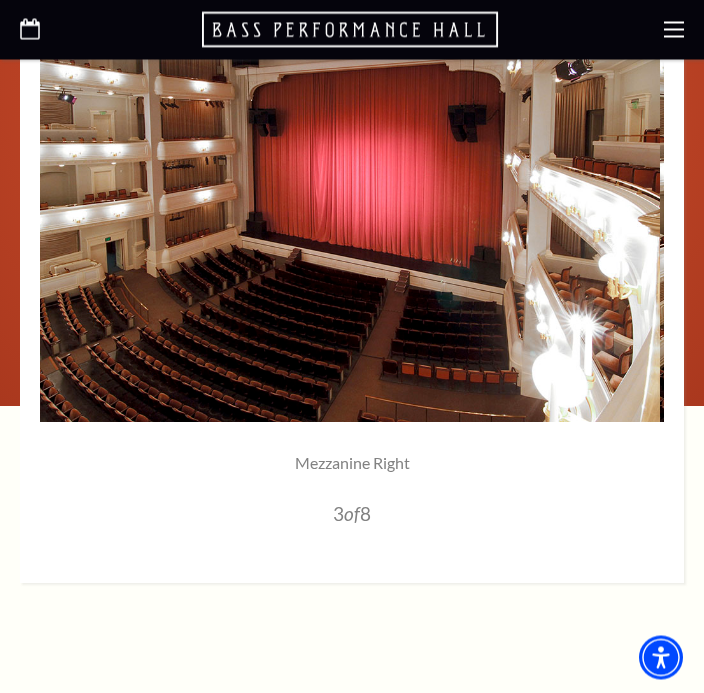 scroll, scrollTop: 1140, scrollLeft: 0, axis: vertical 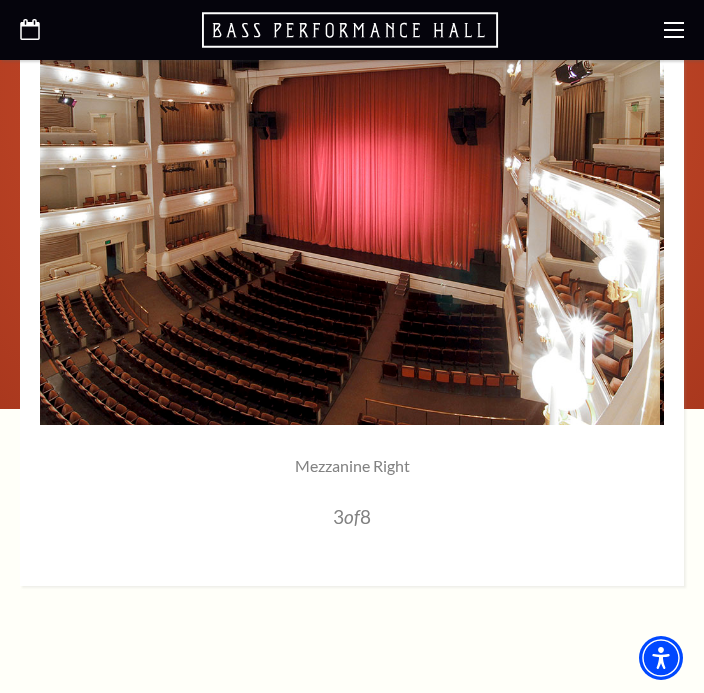 click at bounding box center [348, 220] 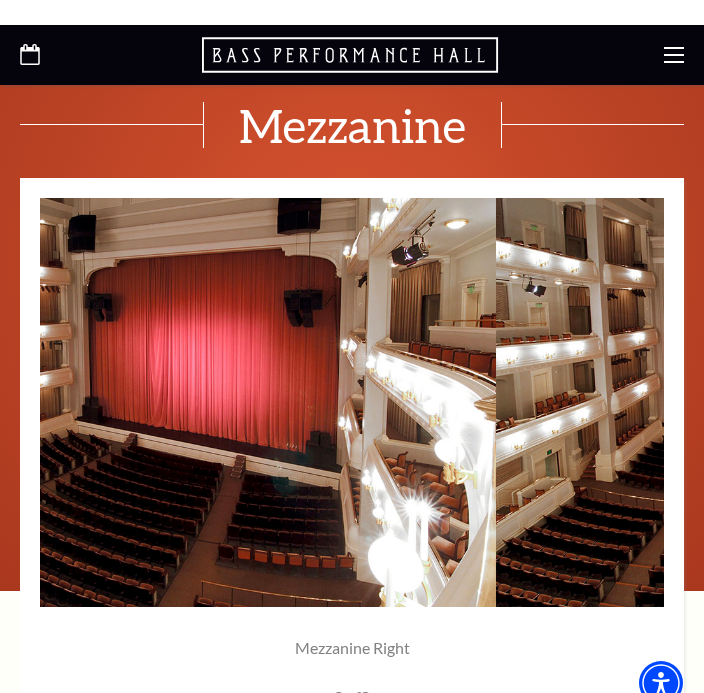 scroll, scrollTop: 956, scrollLeft: 0, axis: vertical 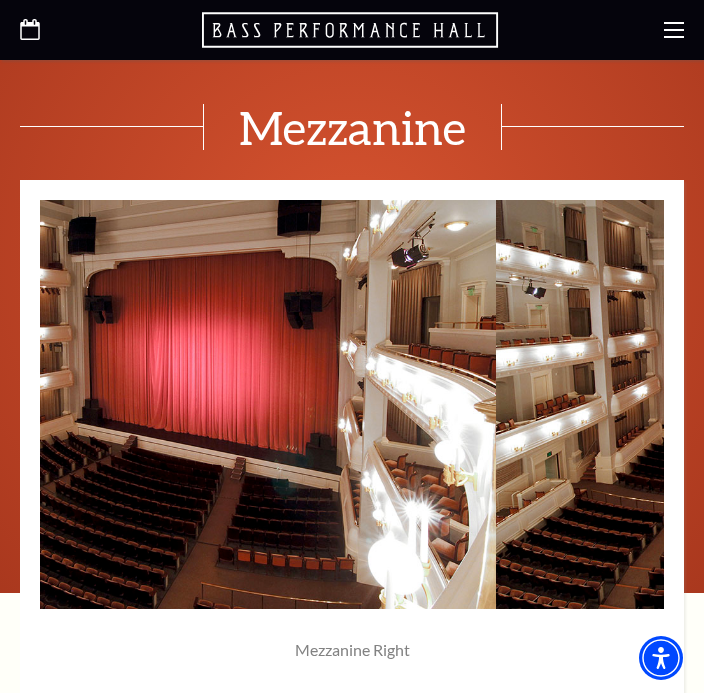 click at bounding box center (808, 404) 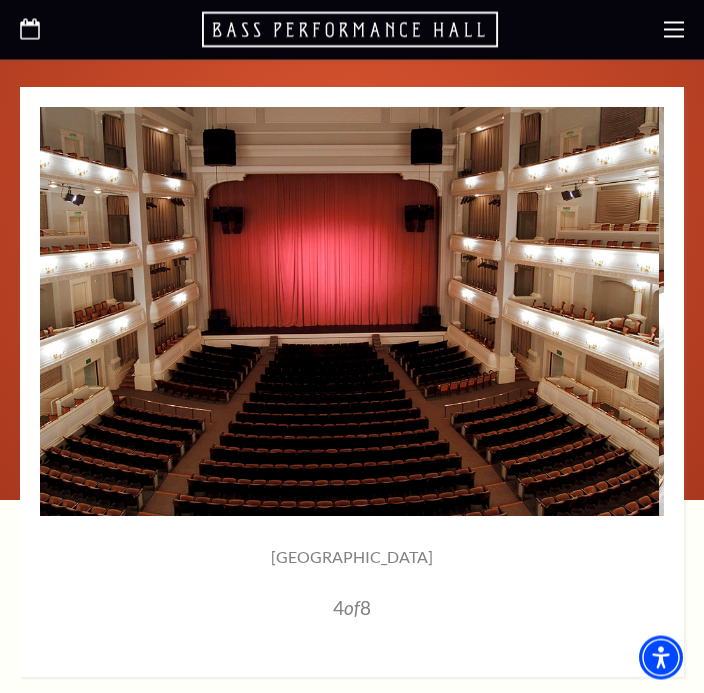scroll, scrollTop: 1052, scrollLeft: 0, axis: vertical 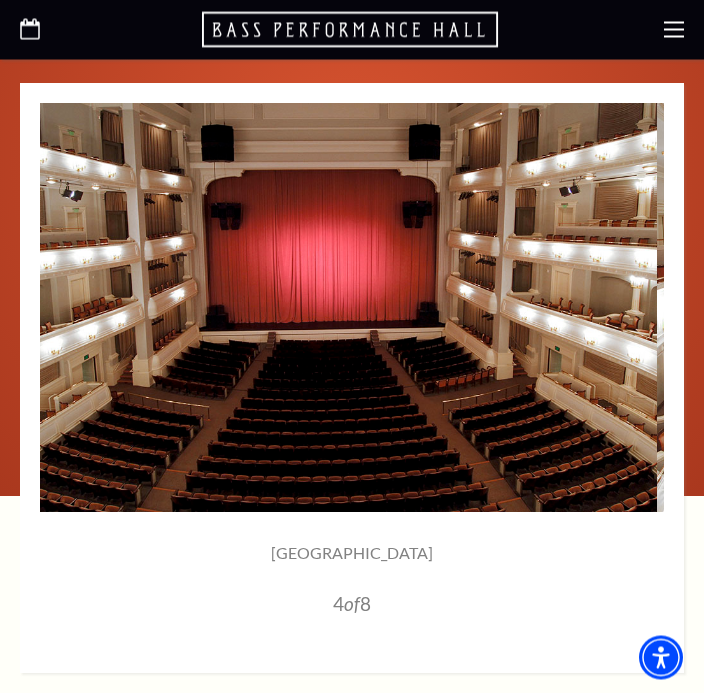 click at bounding box center (345, 308) 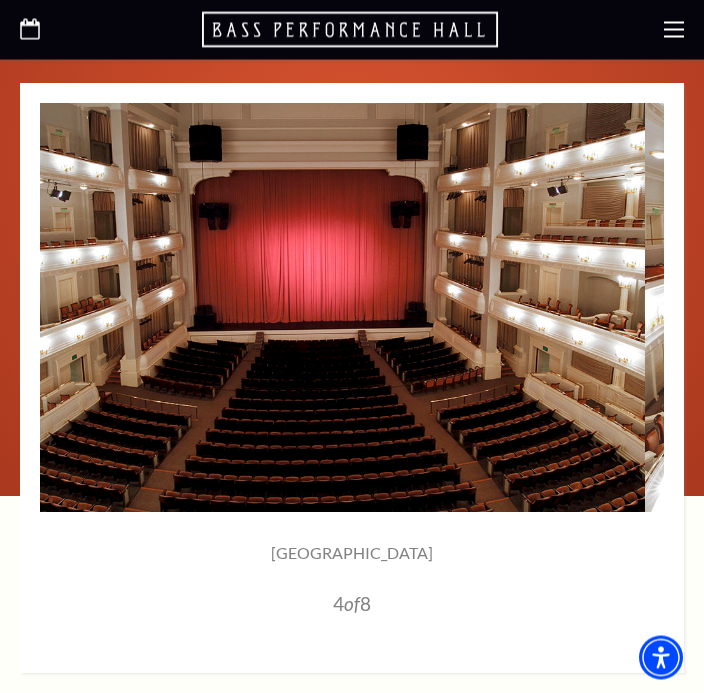 click at bounding box center [333, 308] 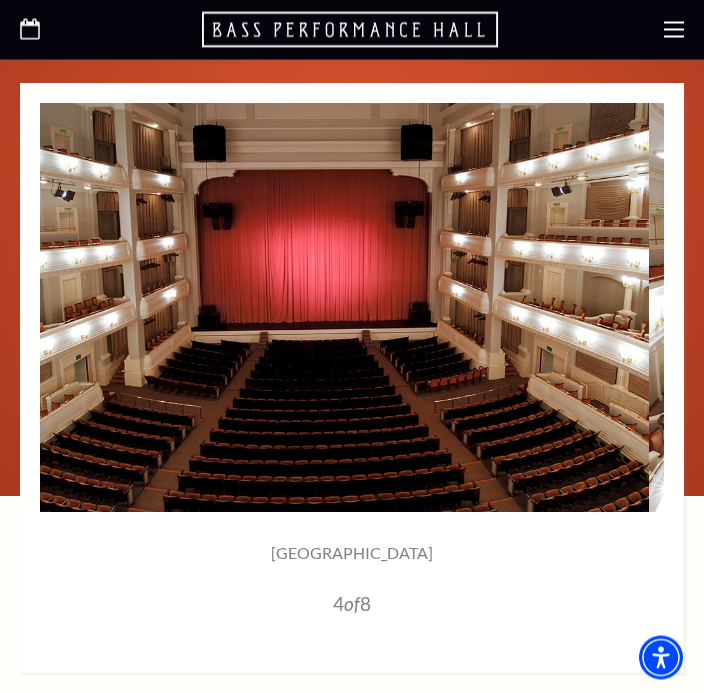 click at bounding box center (337, 308) 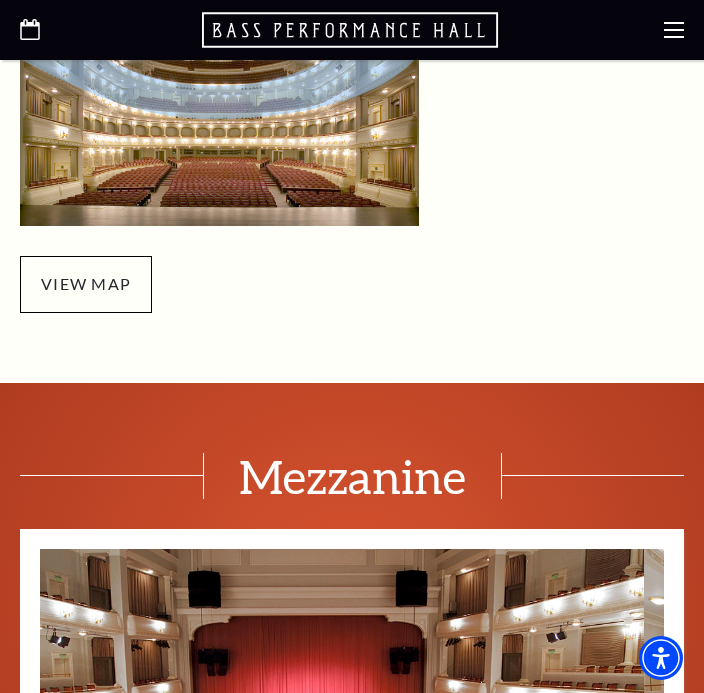 scroll, scrollTop: 602, scrollLeft: 0, axis: vertical 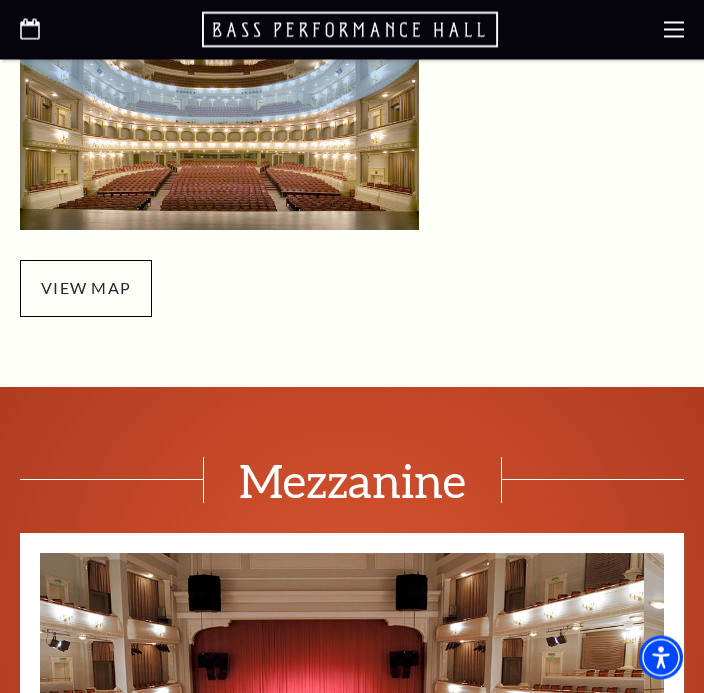 click on "view map" at bounding box center (86, 289) 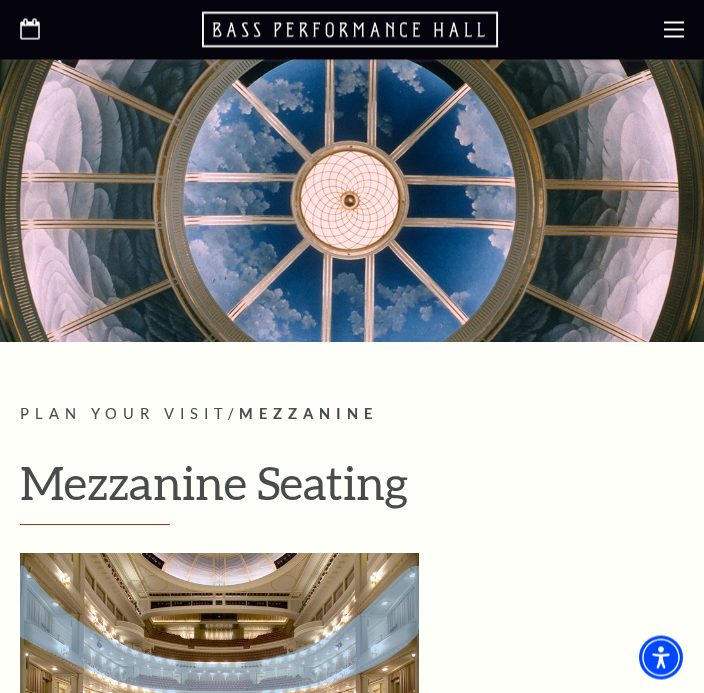 scroll, scrollTop: 0, scrollLeft: 0, axis: both 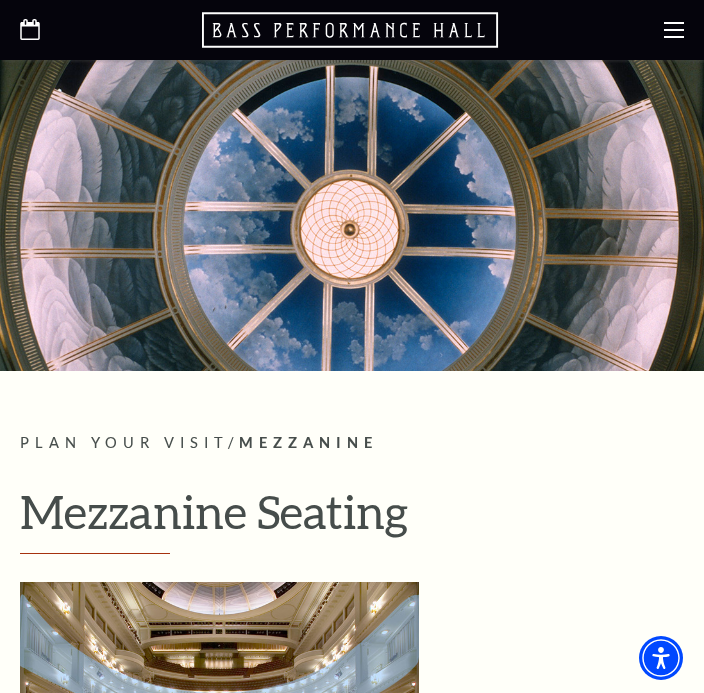 click on "Search
Location & Directions
Parking
Dining
Hotels
Seating
Accessibility
Helpful Hints
Safety & Security
FAQs
Plan Your Visit  /  Mezzanine
Mezzanine Seating
view map
Mezzanine" at bounding box center (352, 1528) 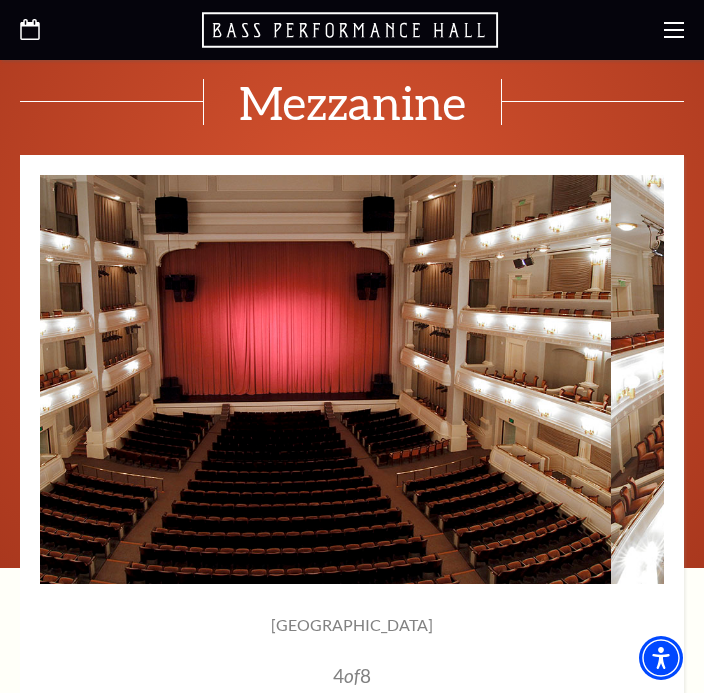 scroll, scrollTop: 978, scrollLeft: 0, axis: vertical 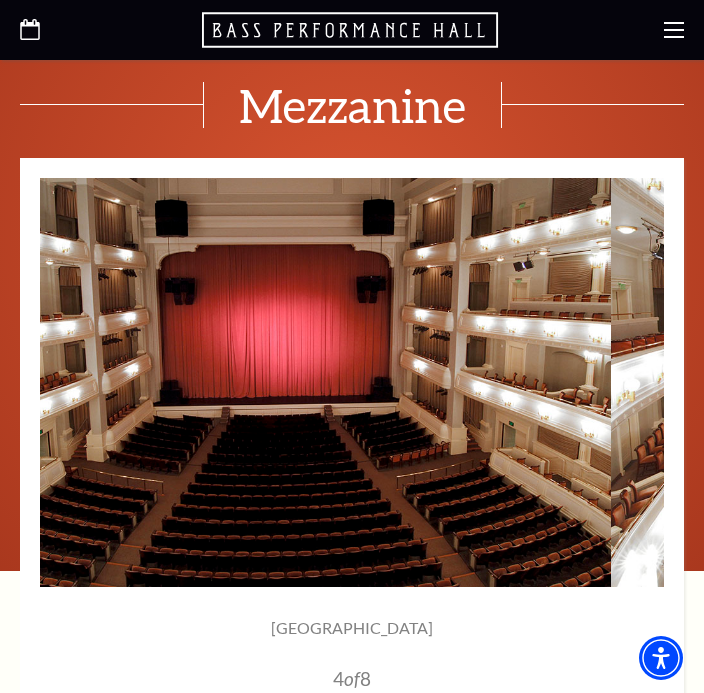 click at bounding box center [352, 30] 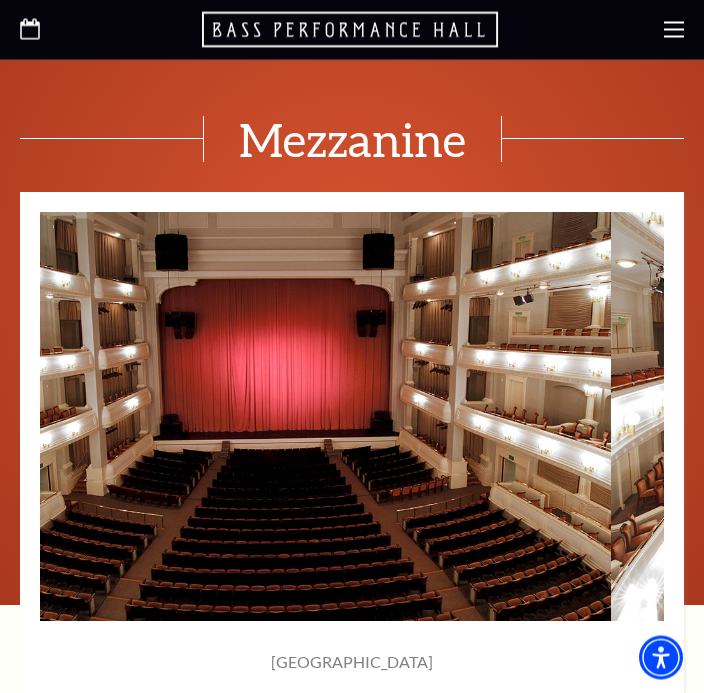 scroll, scrollTop: 933, scrollLeft: 0, axis: vertical 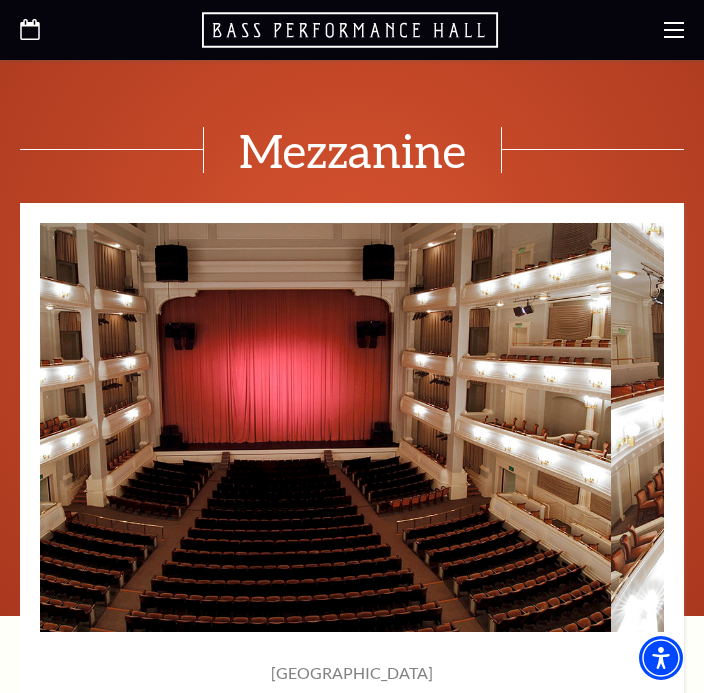 click 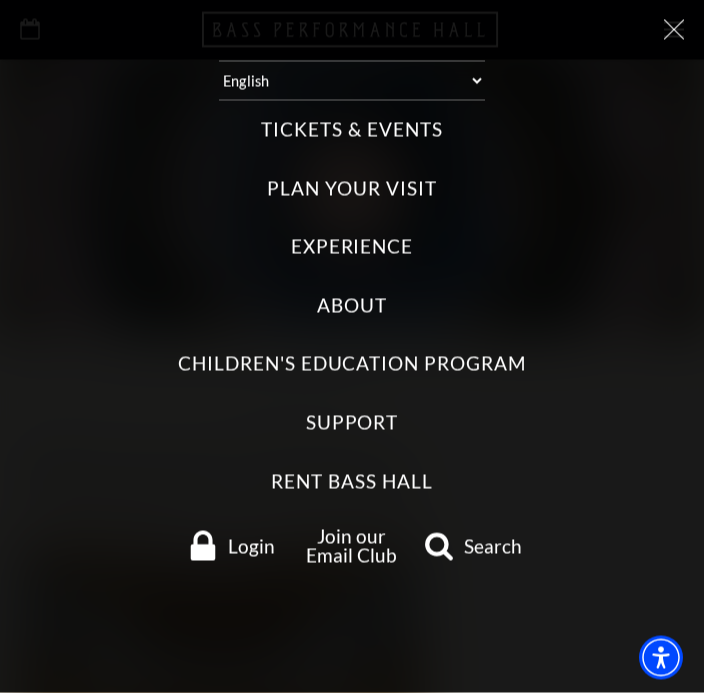 scroll, scrollTop: 0, scrollLeft: 0, axis: both 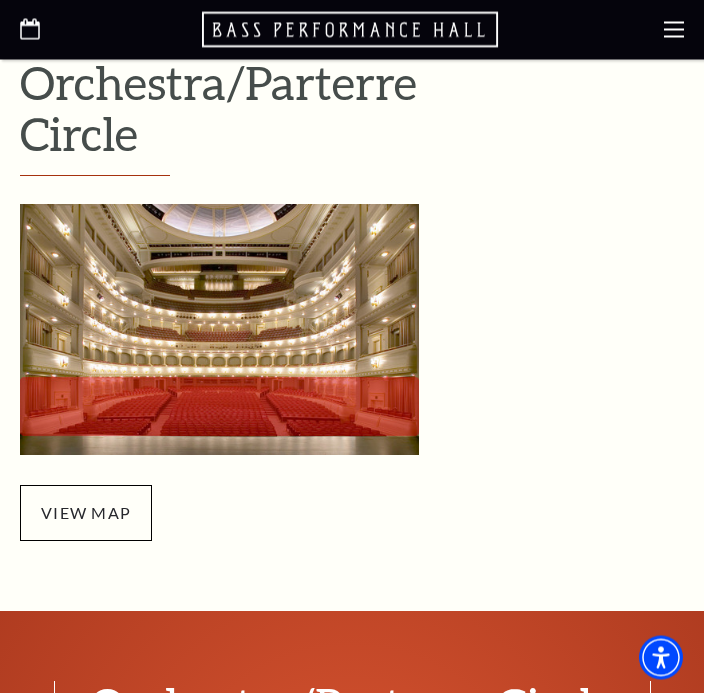 click on "view map" at bounding box center [86, 514] 